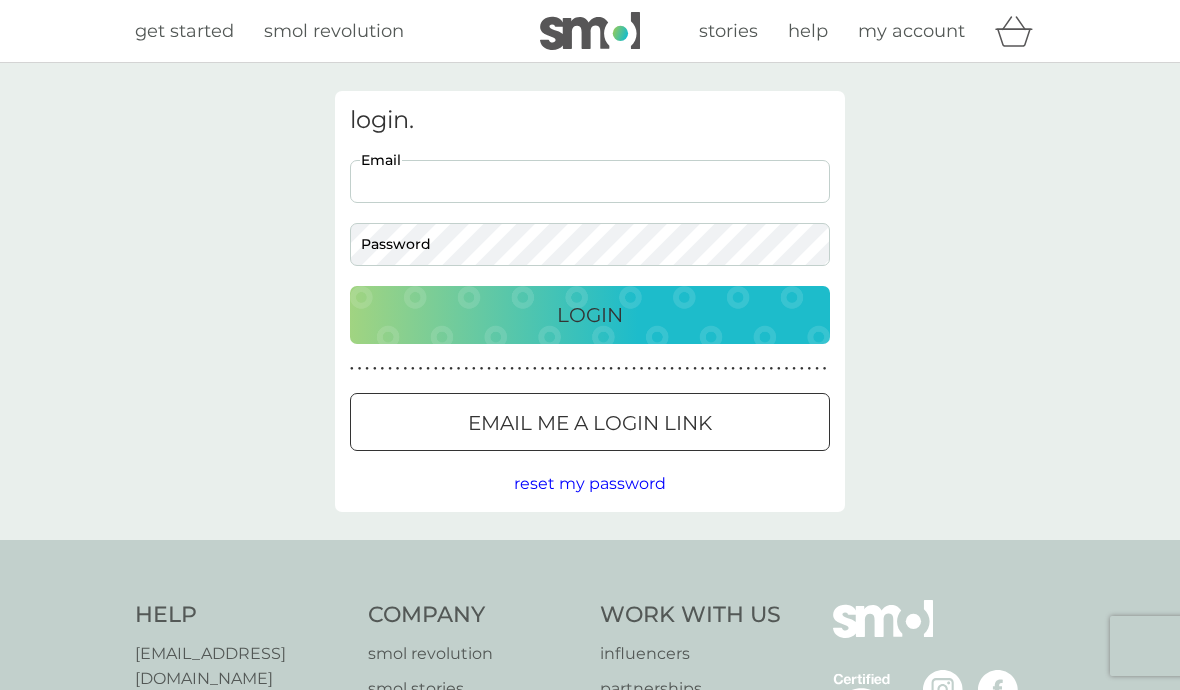 scroll, scrollTop: 0, scrollLeft: 0, axis: both 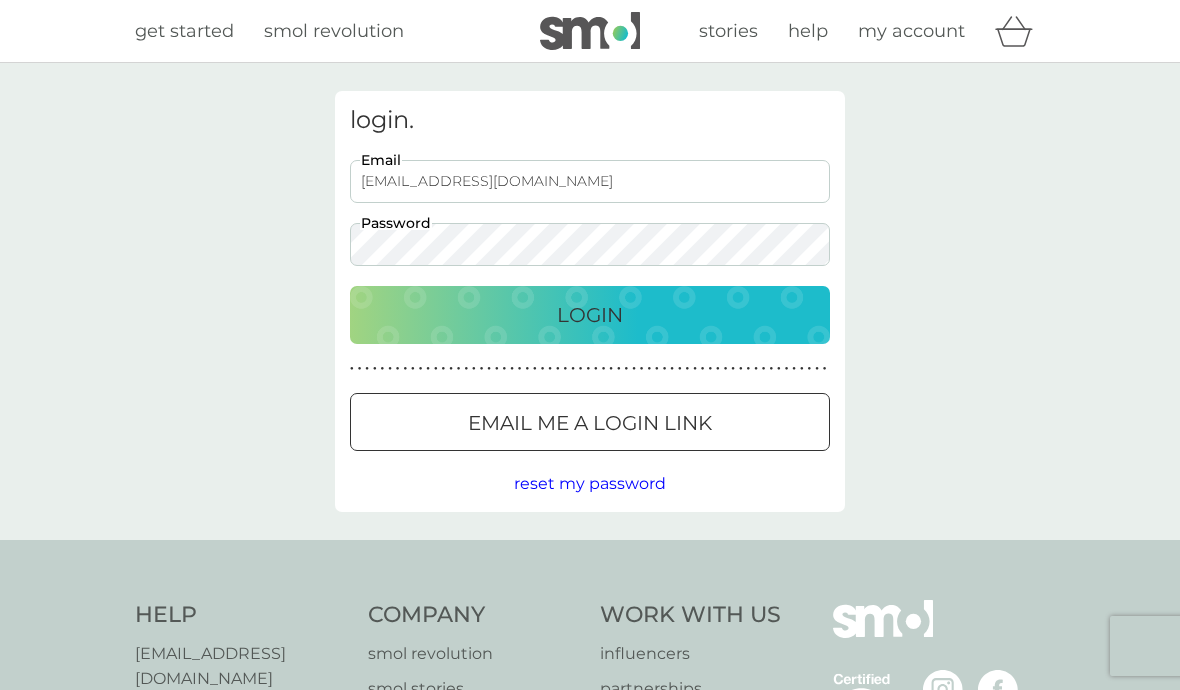 click on "Login" at bounding box center [590, 315] 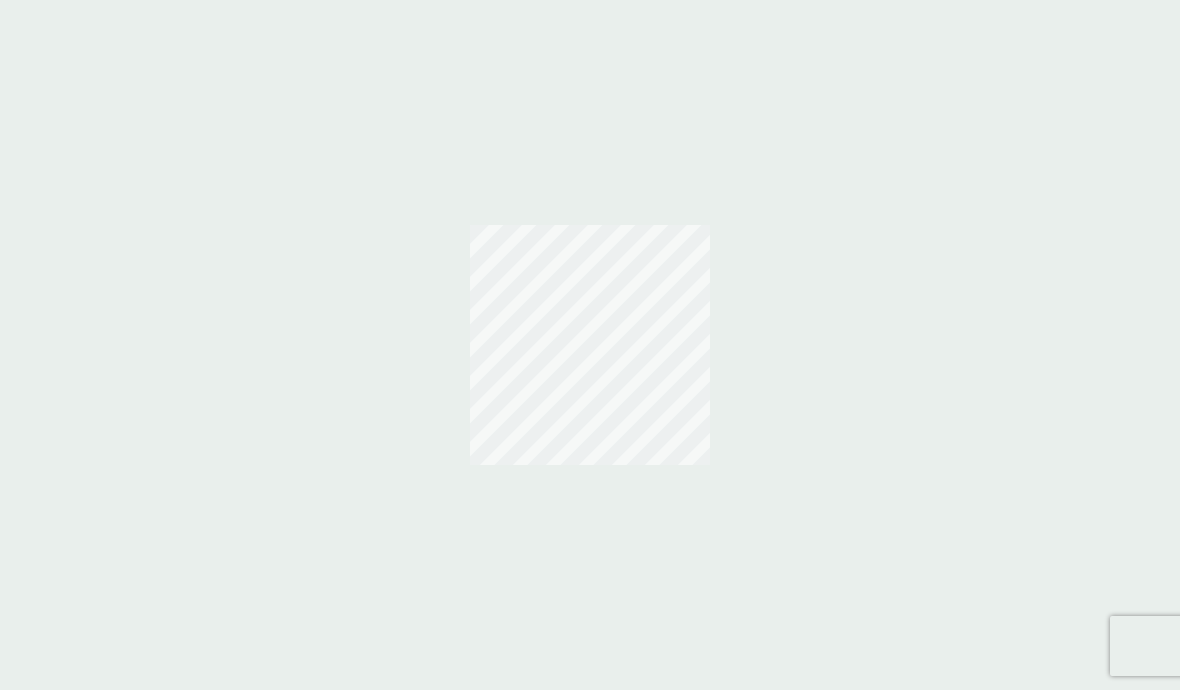 scroll, scrollTop: 0, scrollLeft: 0, axis: both 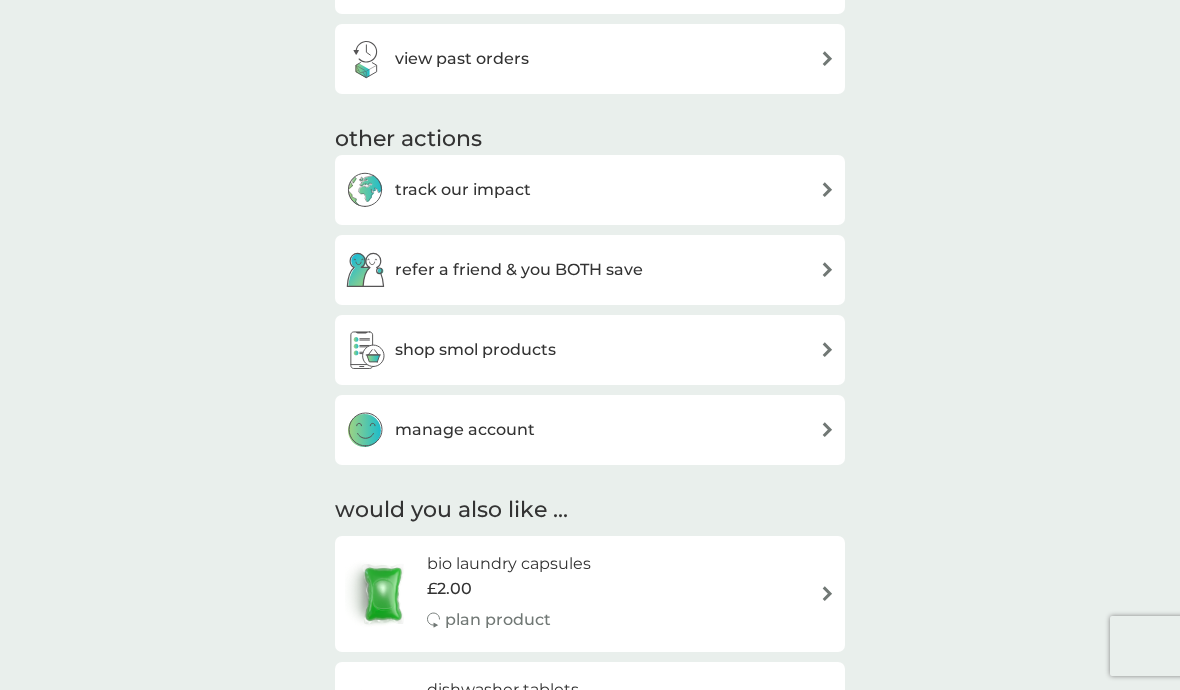 click at bounding box center [827, 349] 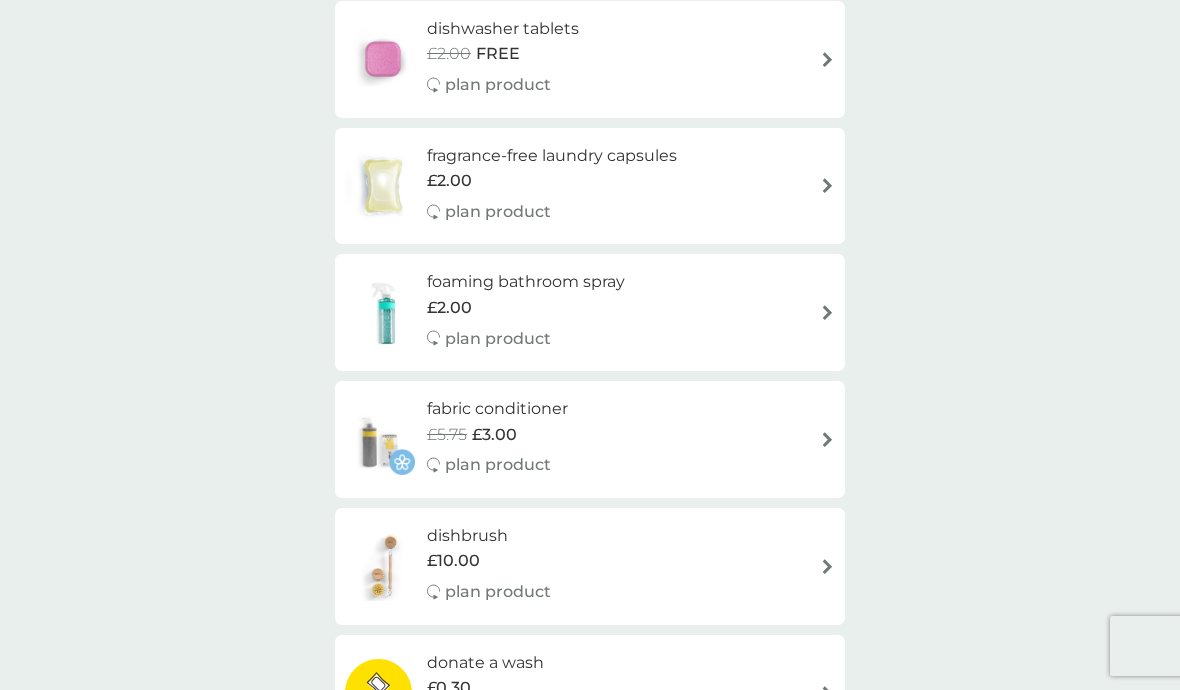 scroll, scrollTop: 457, scrollLeft: 0, axis: vertical 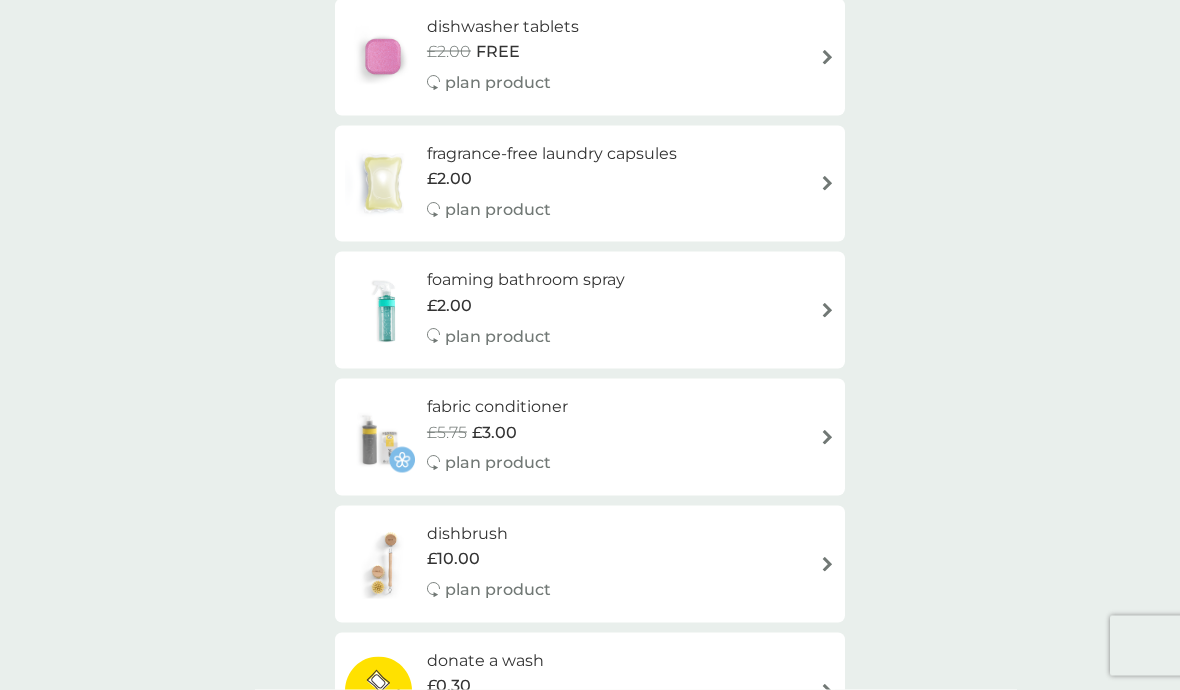 click at bounding box center [827, 310] 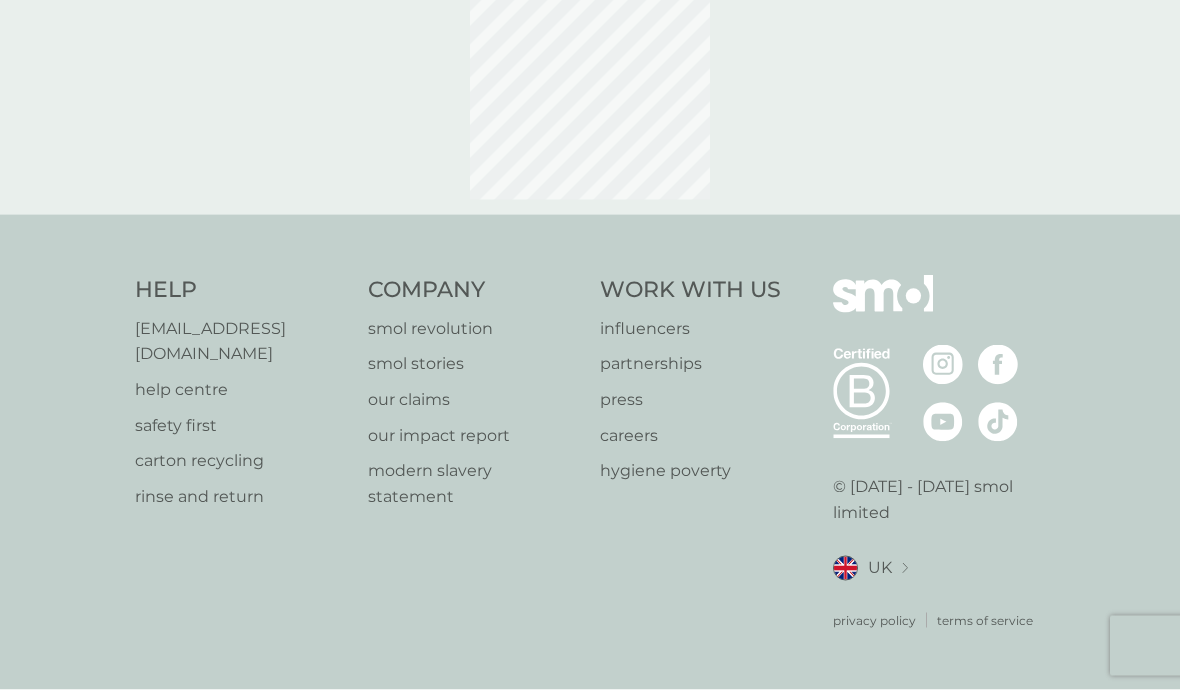 scroll, scrollTop: 4, scrollLeft: 0, axis: vertical 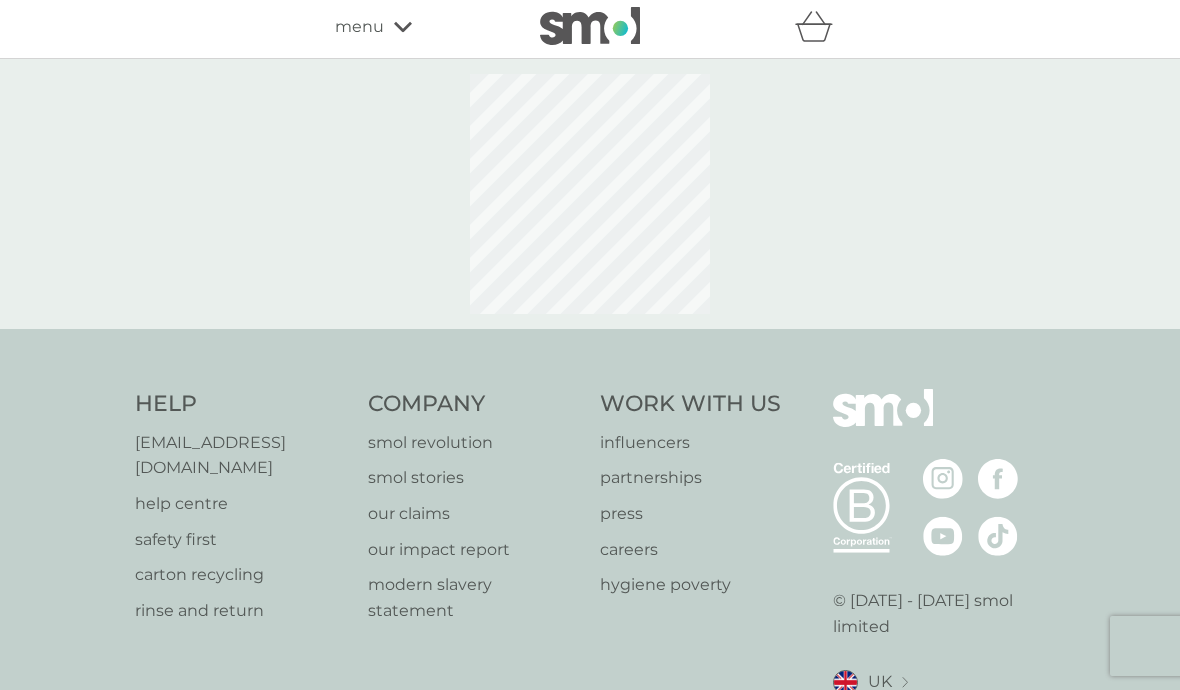 select on "182" 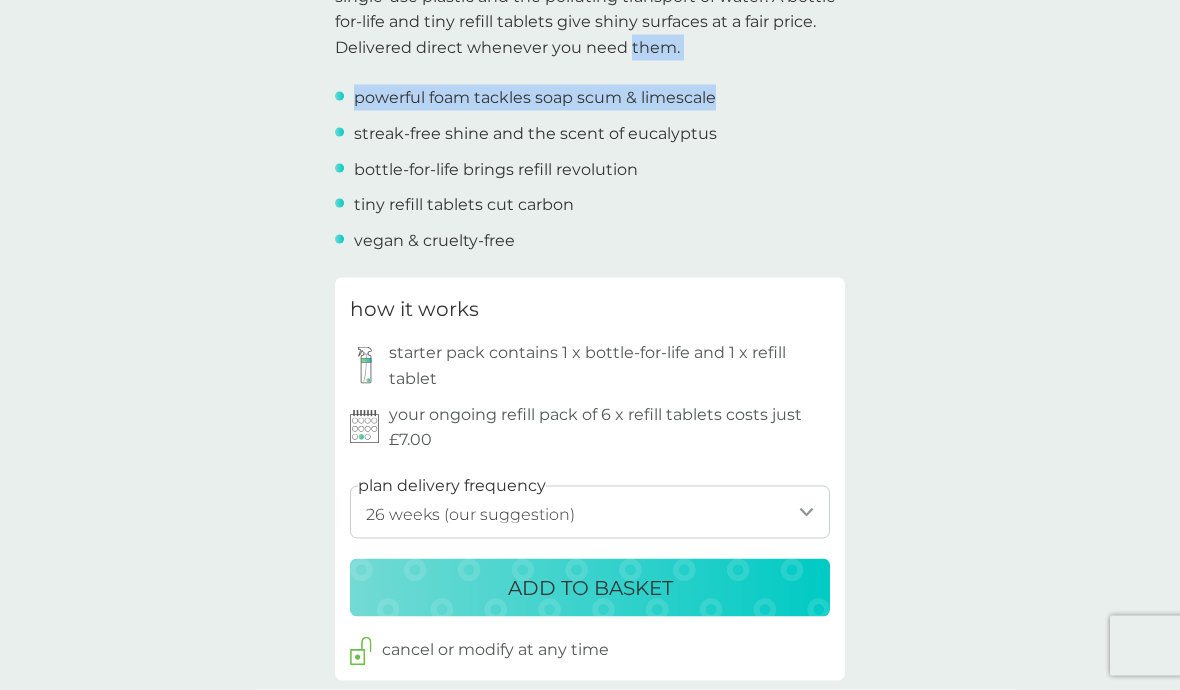 scroll, scrollTop: 759, scrollLeft: 0, axis: vertical 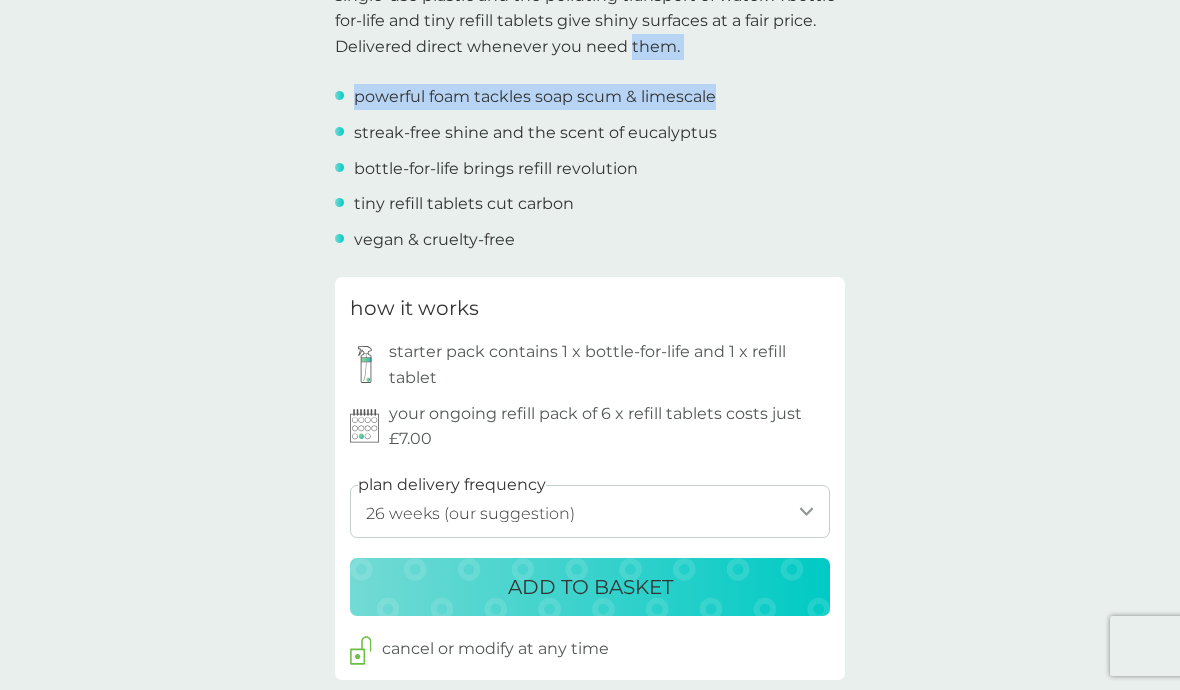 click on "ADD TO BASKET" at bounding box center (590, 587) 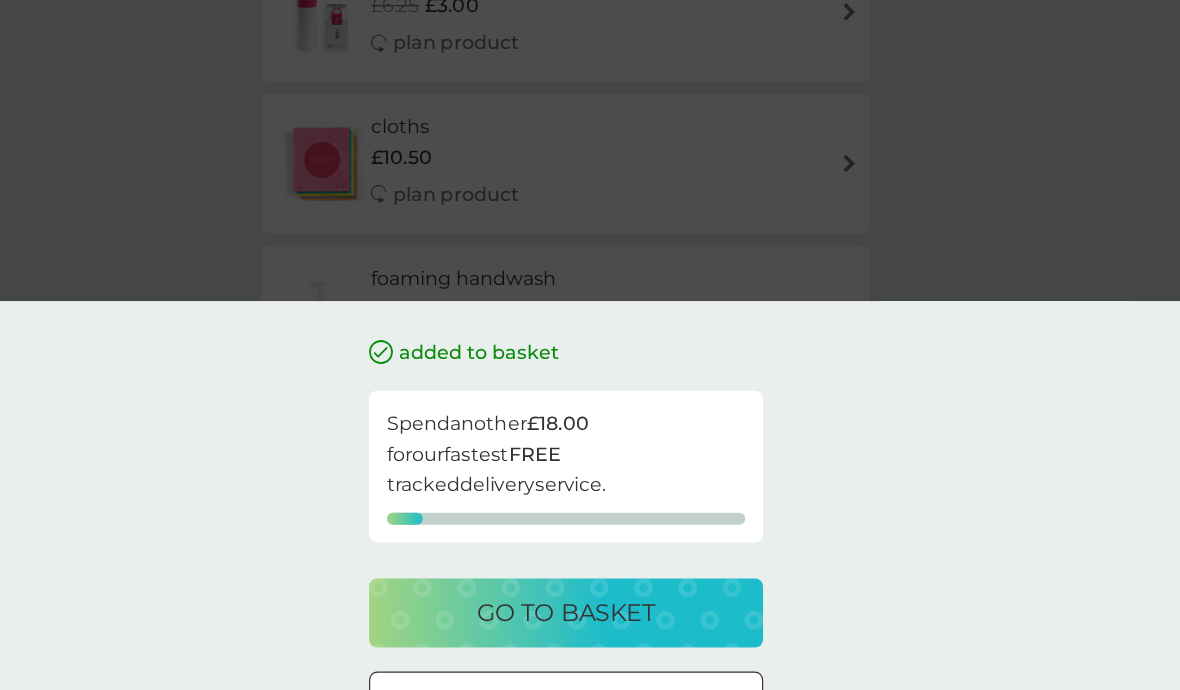 scroll, scrollTop: 1732, scrollLeft: 0, axis: vertical 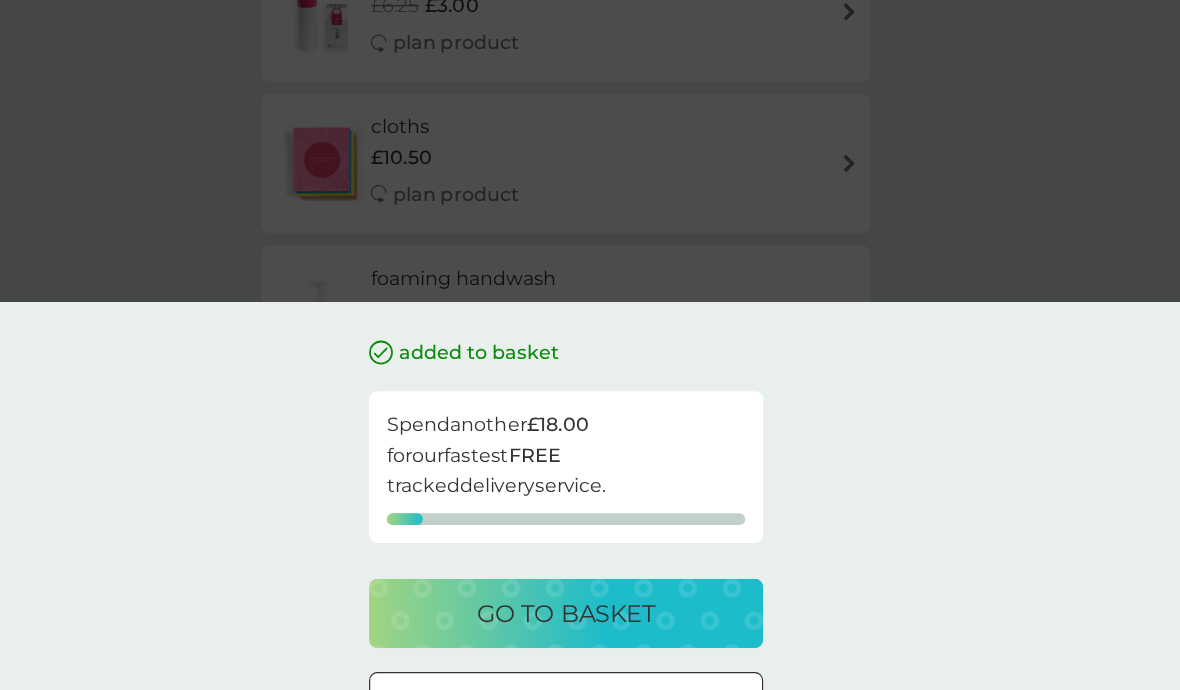 click on "continue shopping" at bounding box center [590, 632] 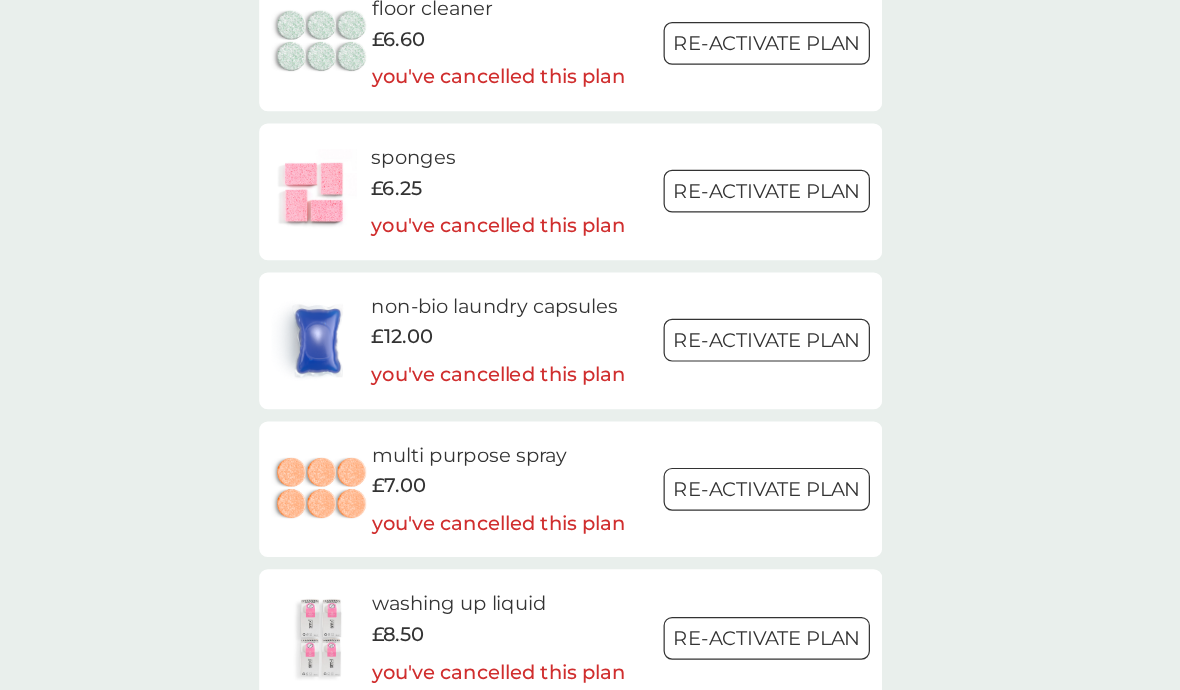 scroll, scrollTop: 2784, scrollLeft: 0, axis: vertical 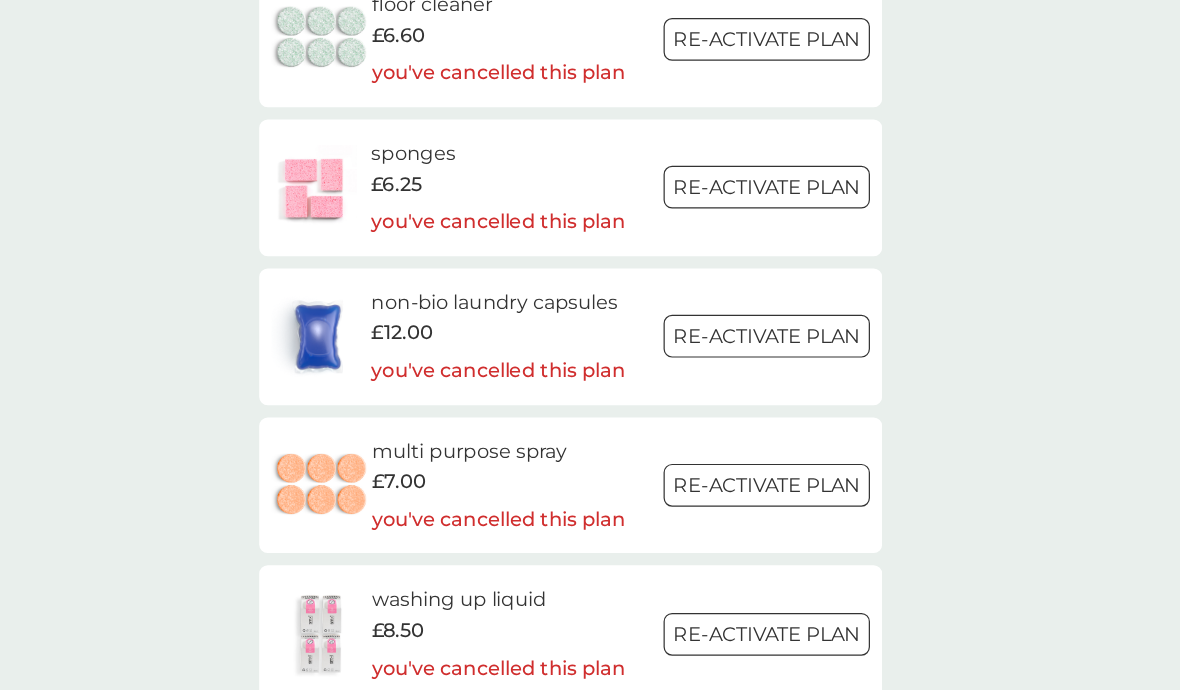 click on "Re-activate Plan" at bounding box center (750, 329) 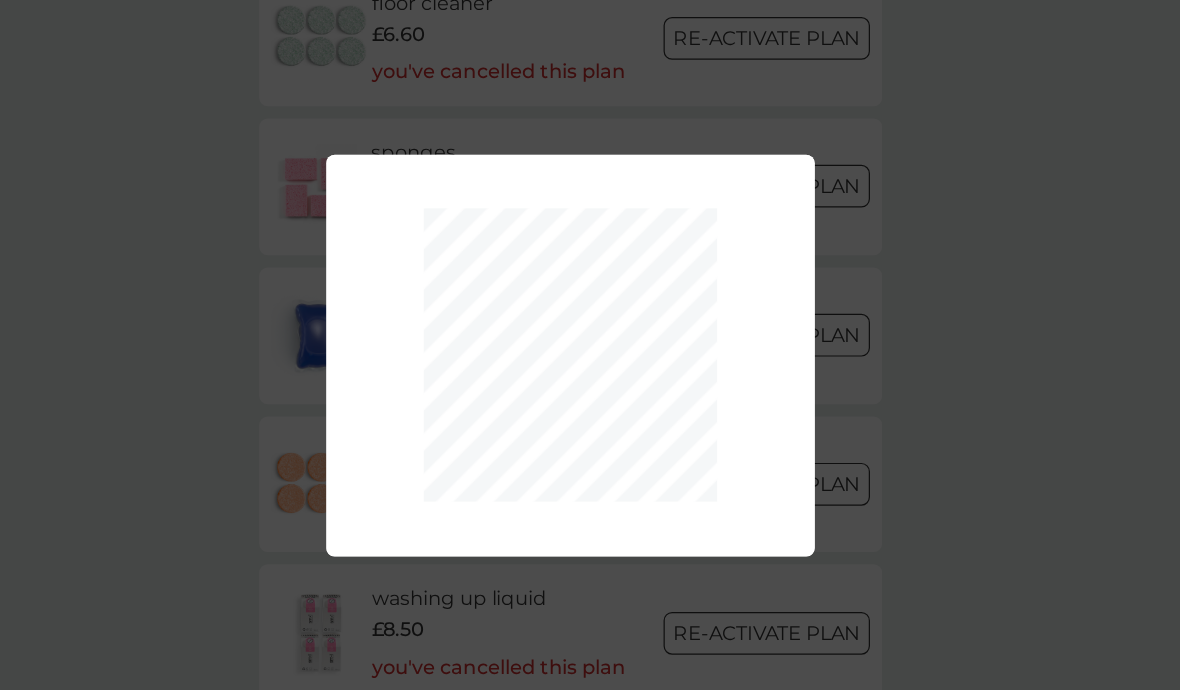 scroll, scrollTop: 0, scrollLeft: 0, axis: both 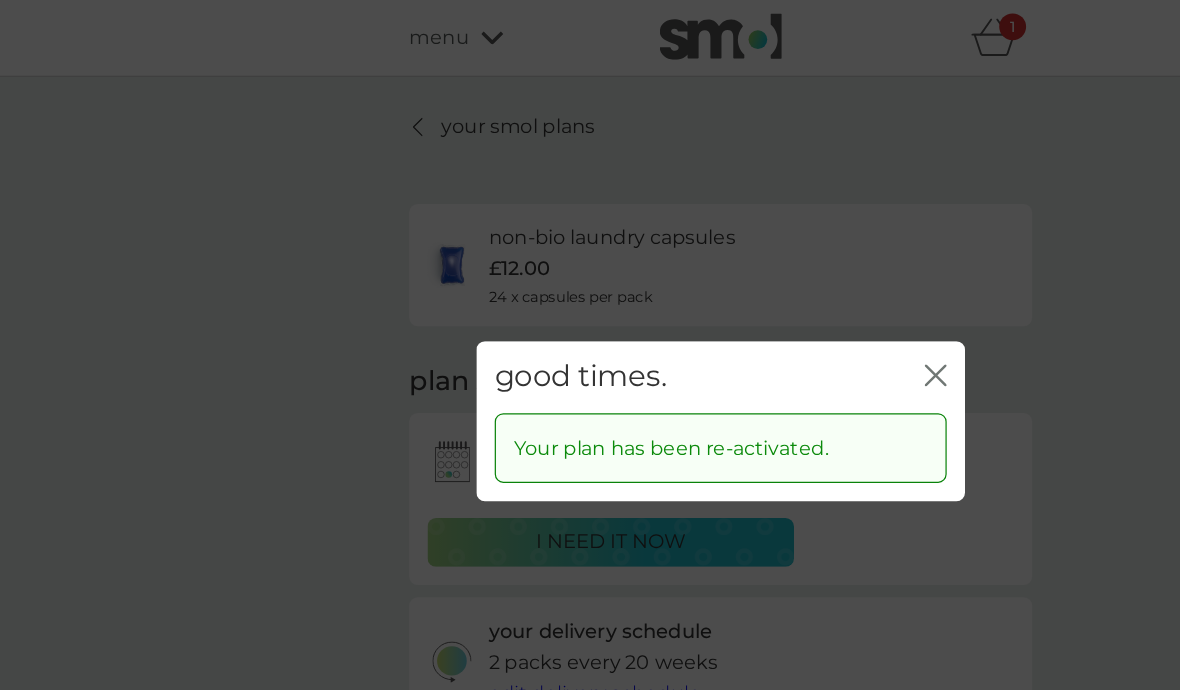 click on "close" 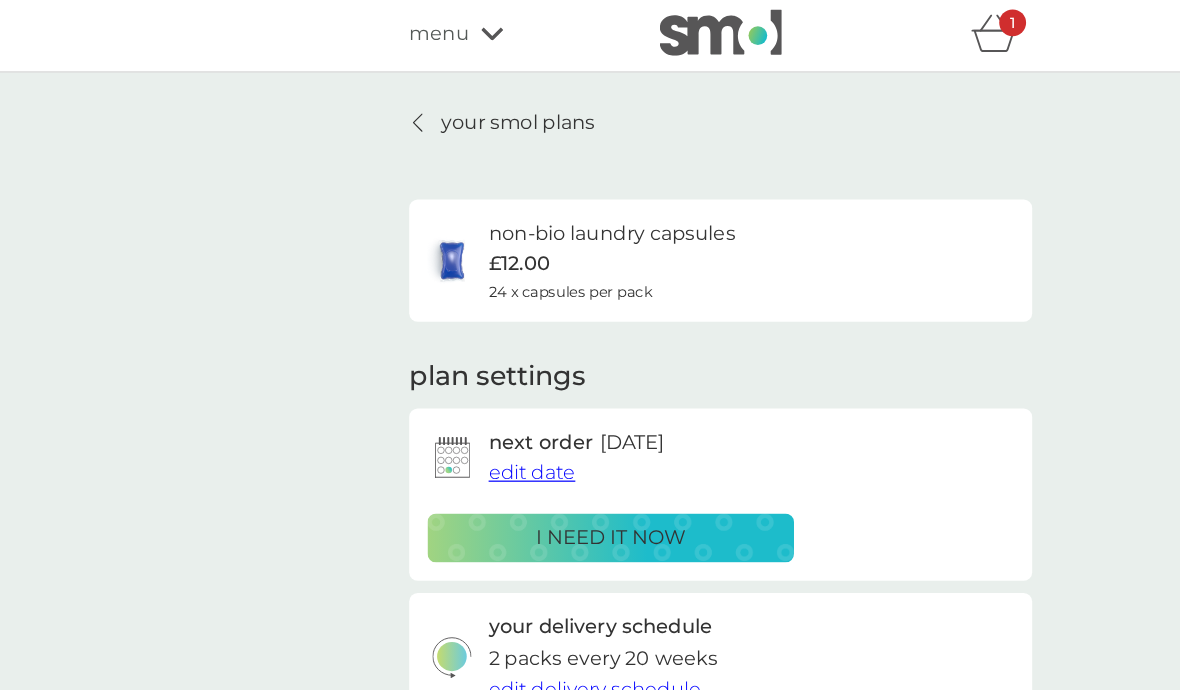scroll, scrollTop: 0, scrollLeft: 0, axis: both 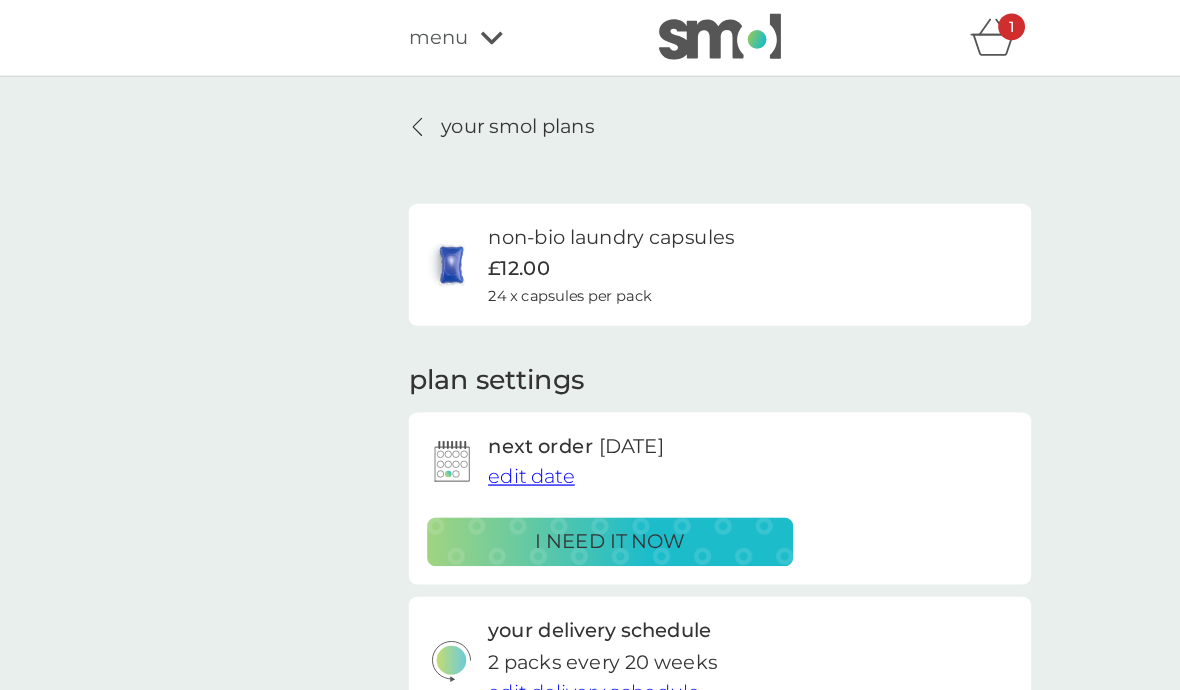 click on "menu" at bounding box center (420, 31) 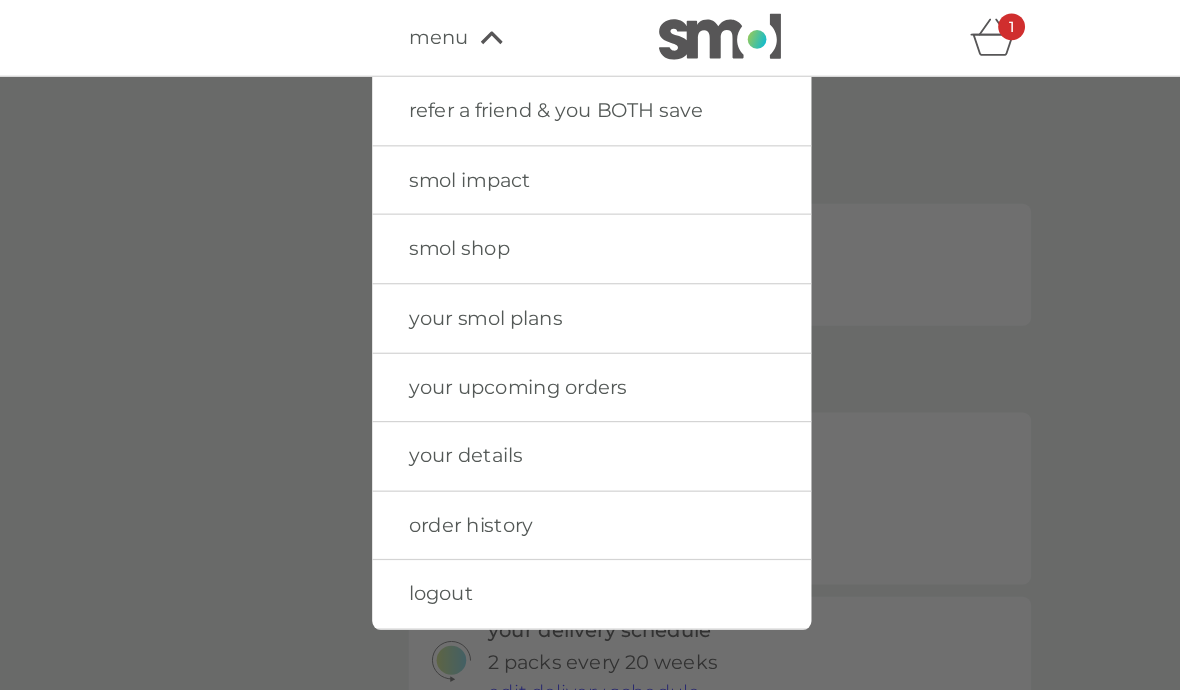 click on "smol shop" at bounding box center (376, 203) 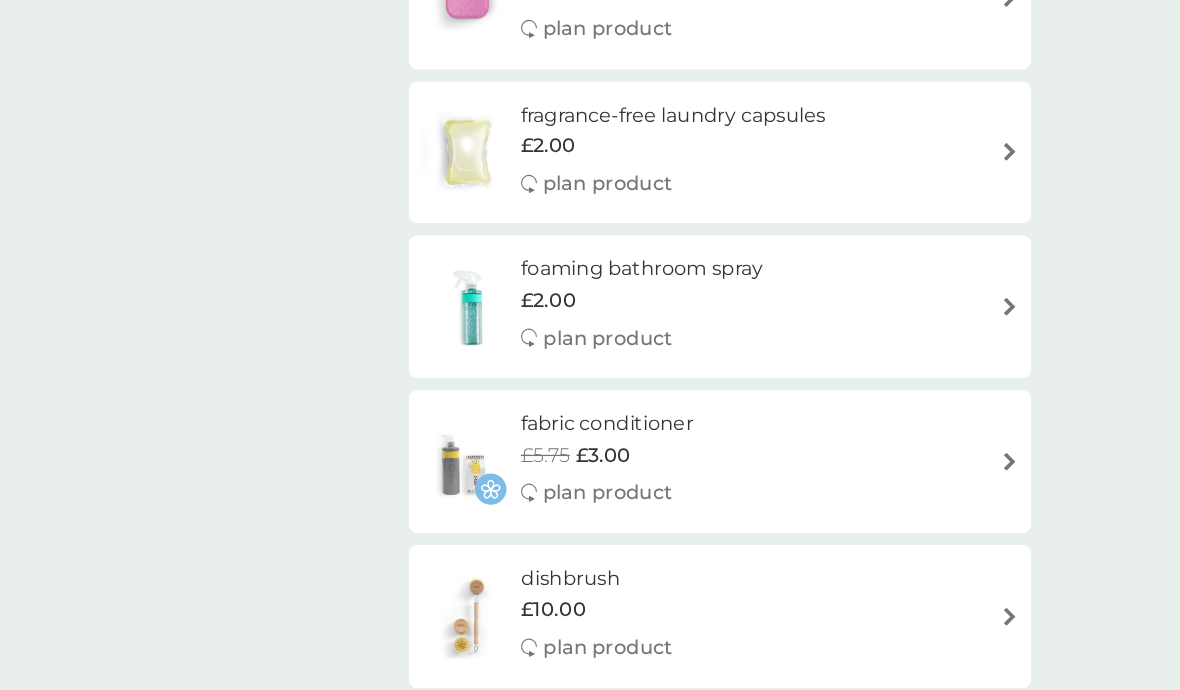 scroll, scrollTop: 517, scrollLeft: 0, axis: vertical 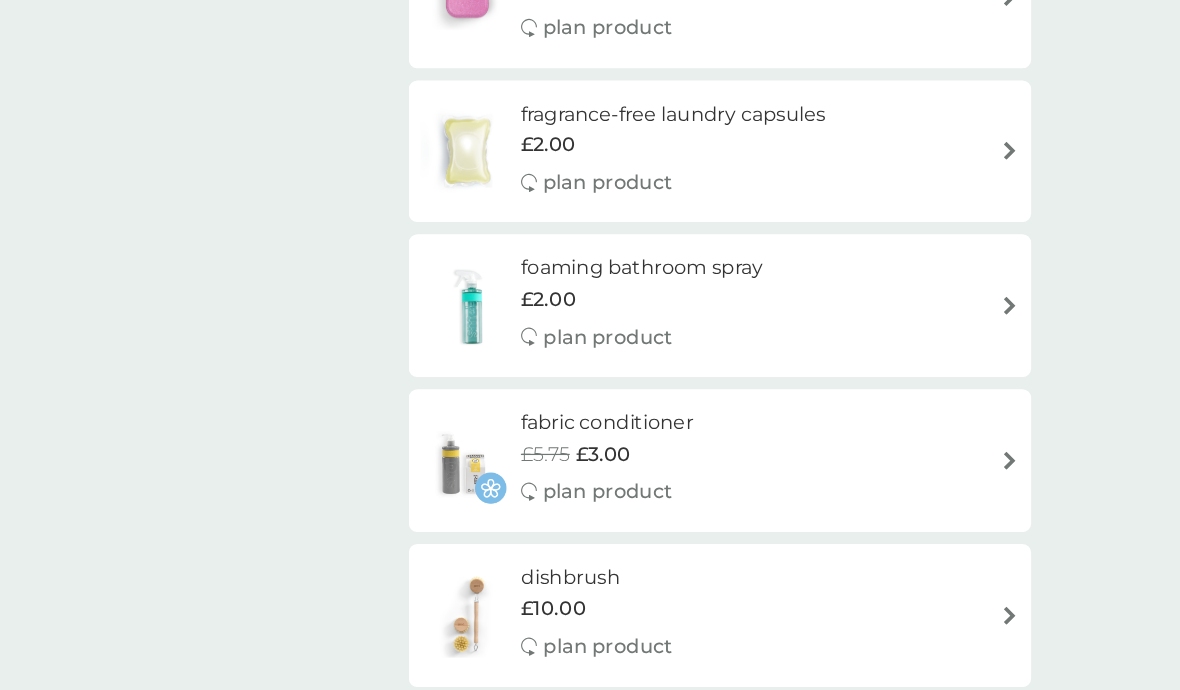 click at bounding box center (827, 250) 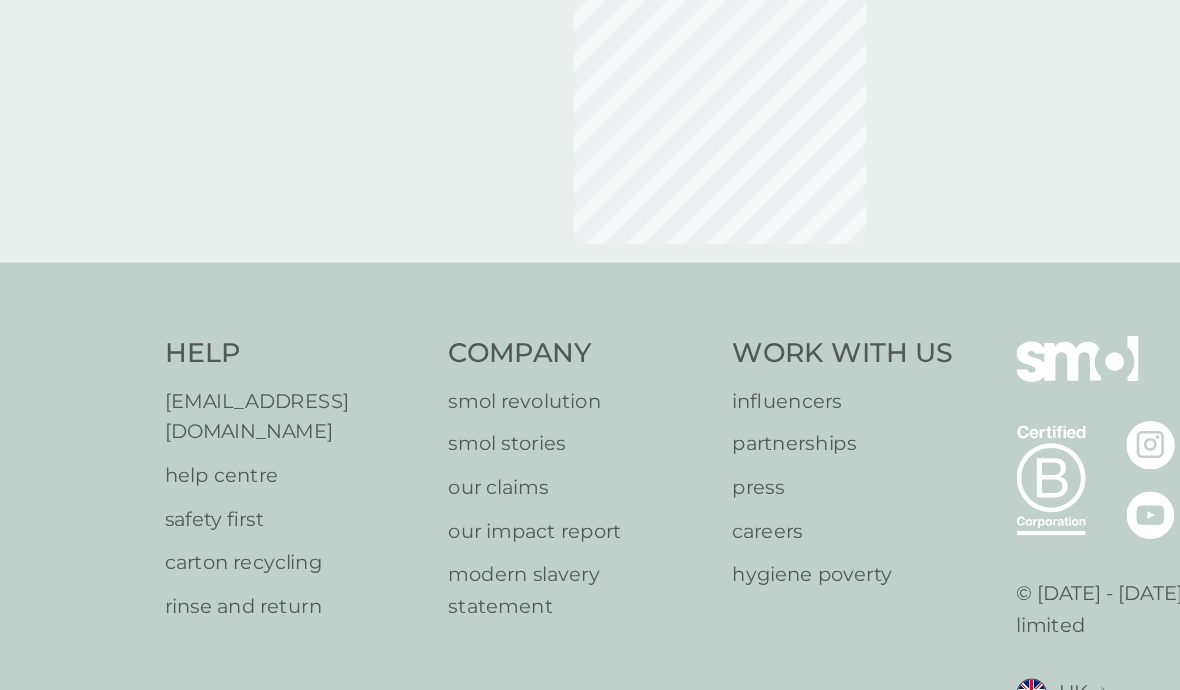 scroll, scrollTop: 0, scrollLeft: 0, axis: both 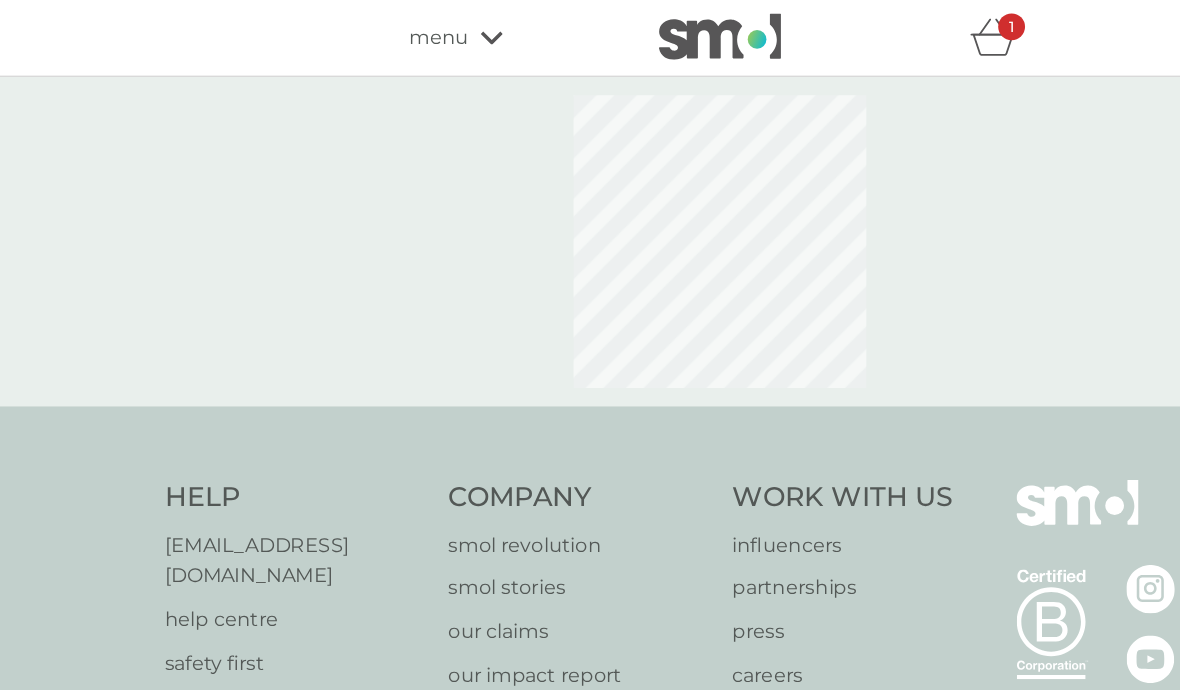 select on "182" 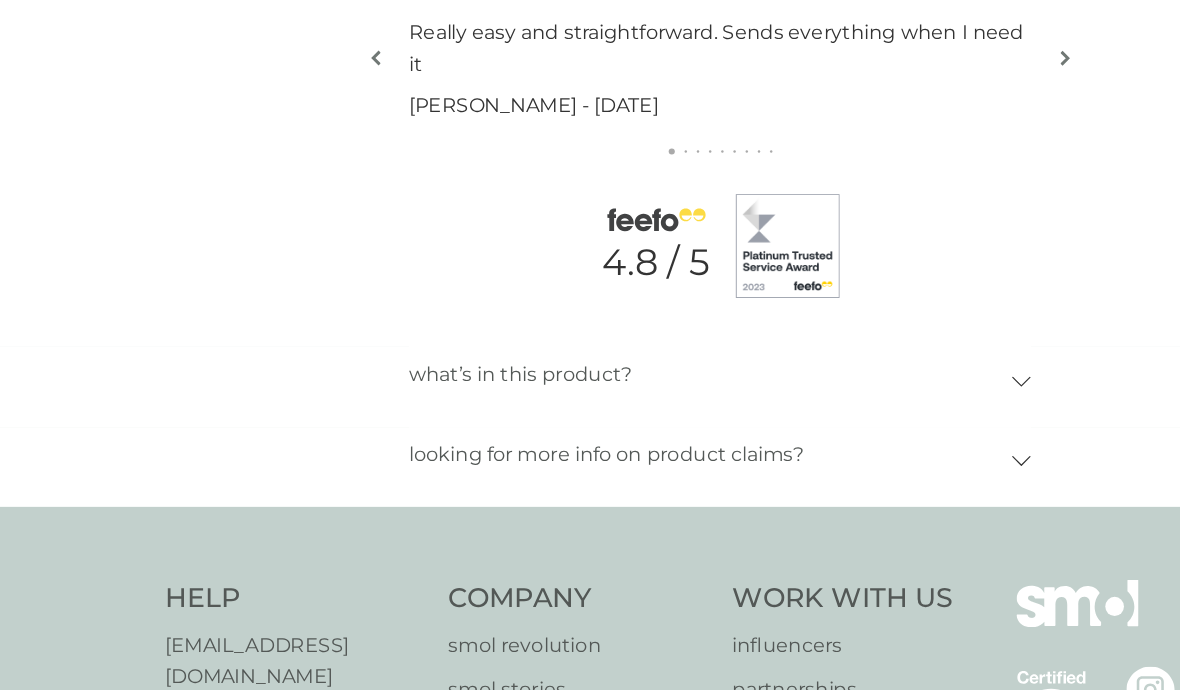 scroll, scrollTop: 2439, scrollLeft: 0, axis: vertical 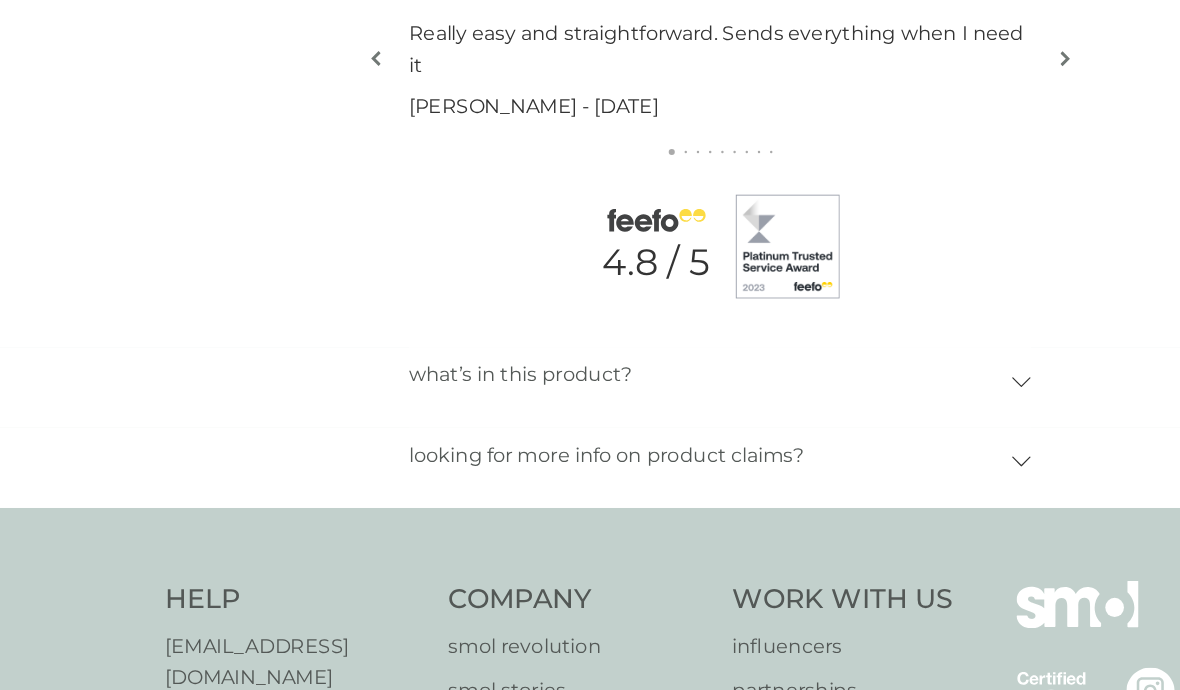 click on "what’s in this product?" at bounding box center (426, 361) 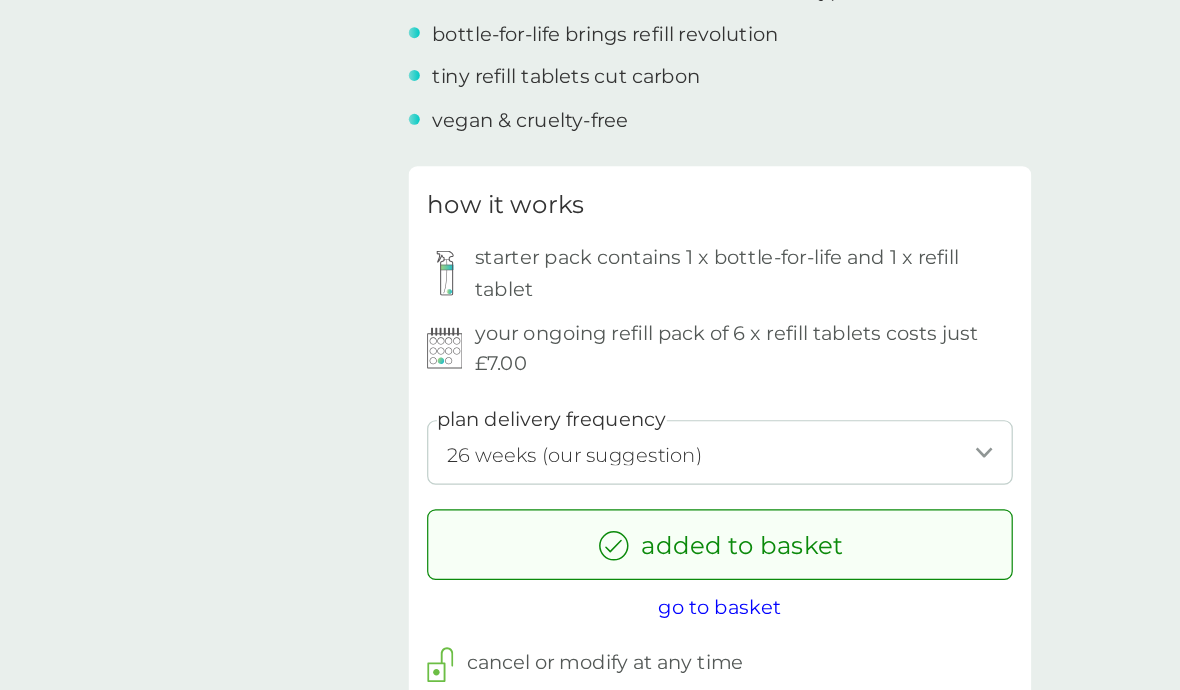 scroll, scrollTop: 846, scrollLeft: 0, axis: vertical 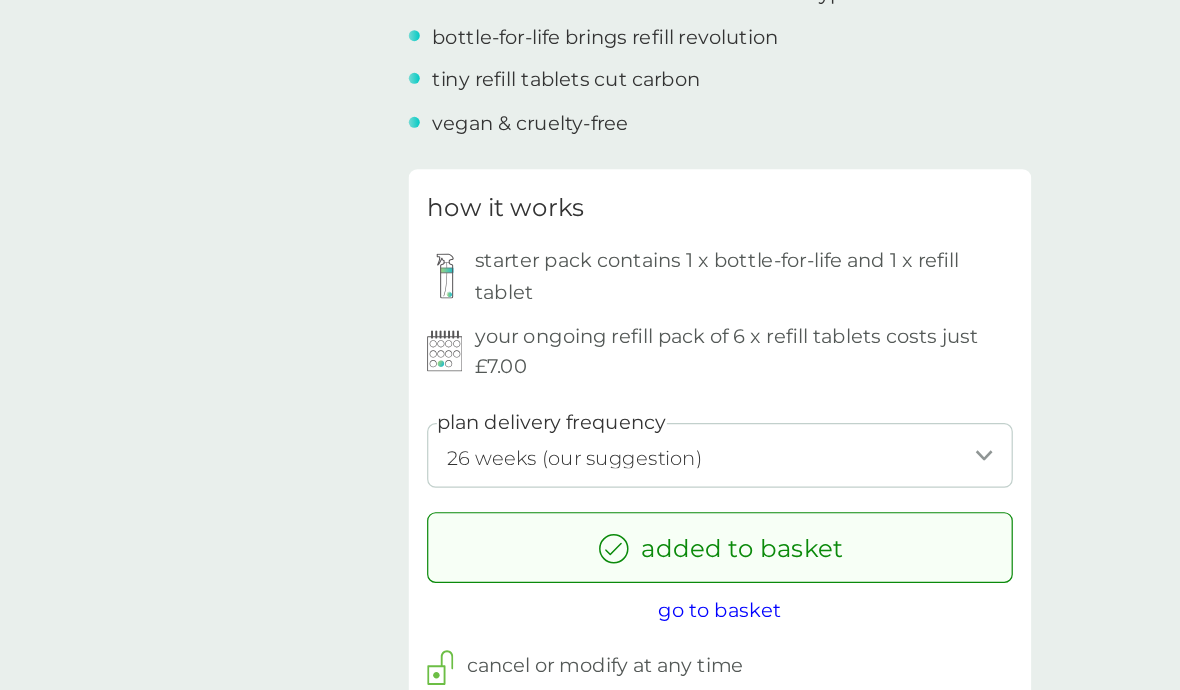 click on "go to basket" at bounding box center [590, 551] 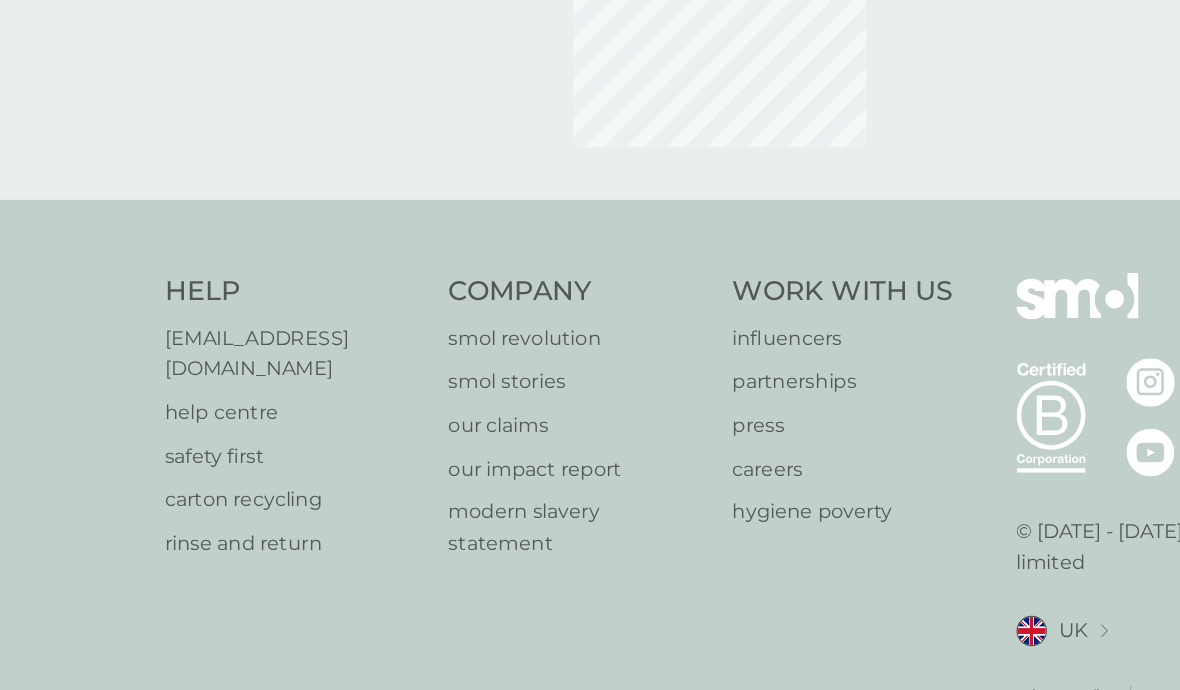 scroll, scrollTop: 0, scrollLeft: 0, axis: both 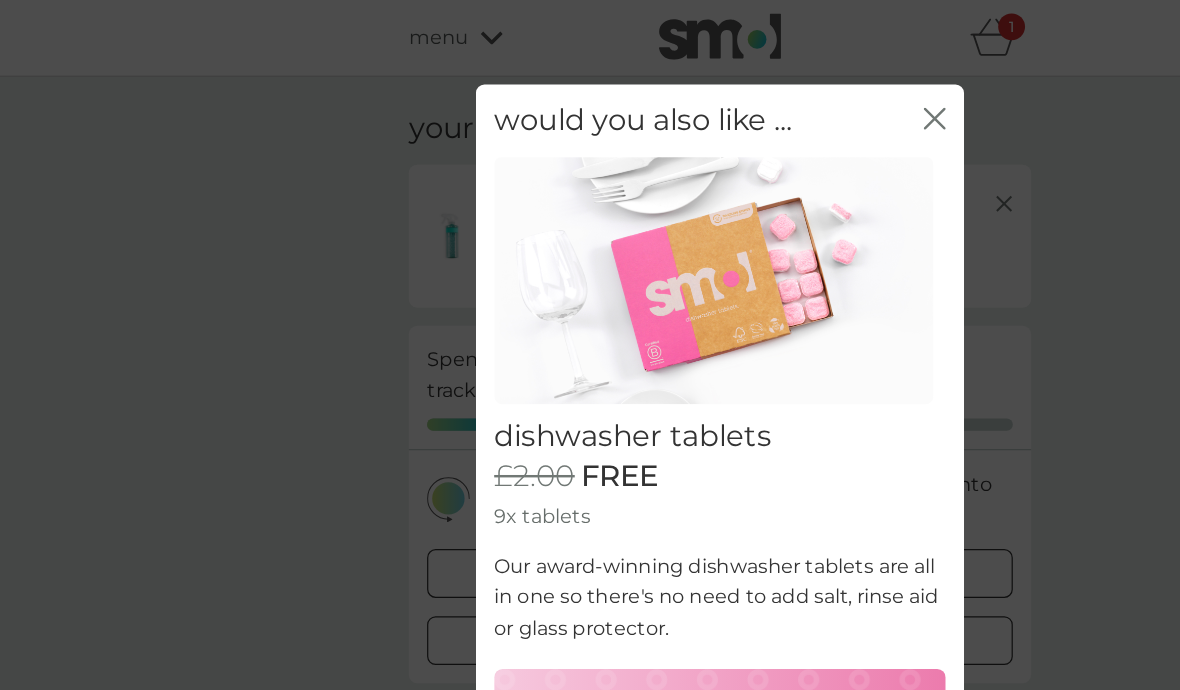 click on "close" 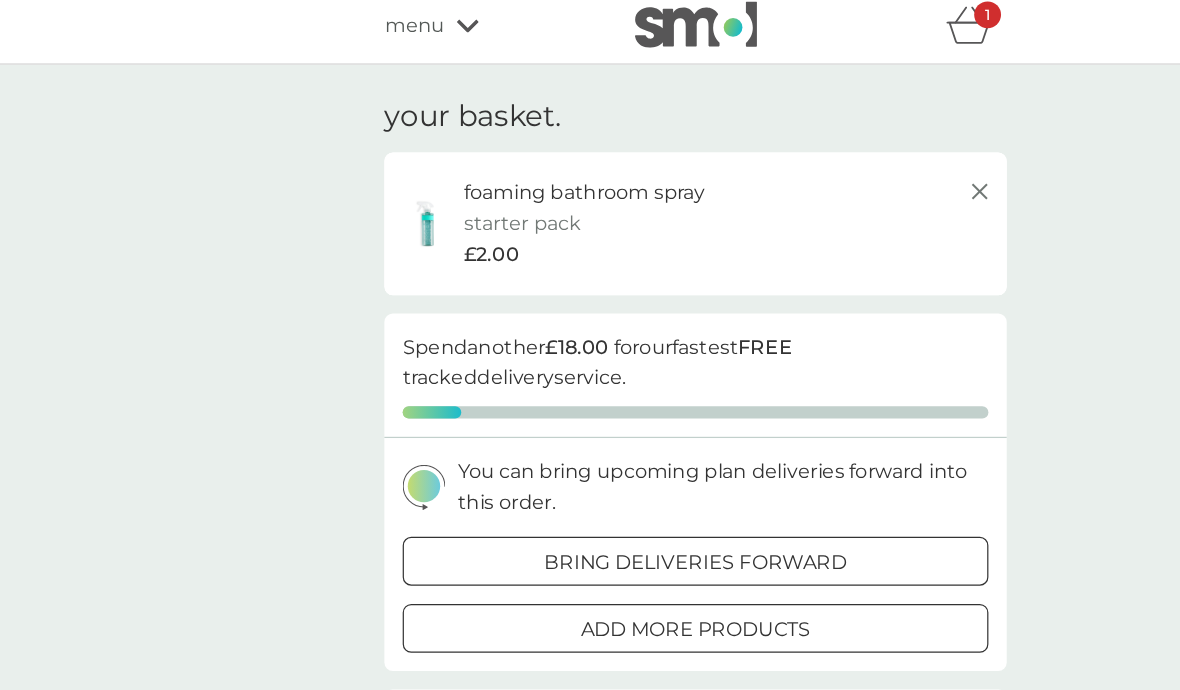 scroll, scrollTop: 0, scrollLeft: 0, axis: both 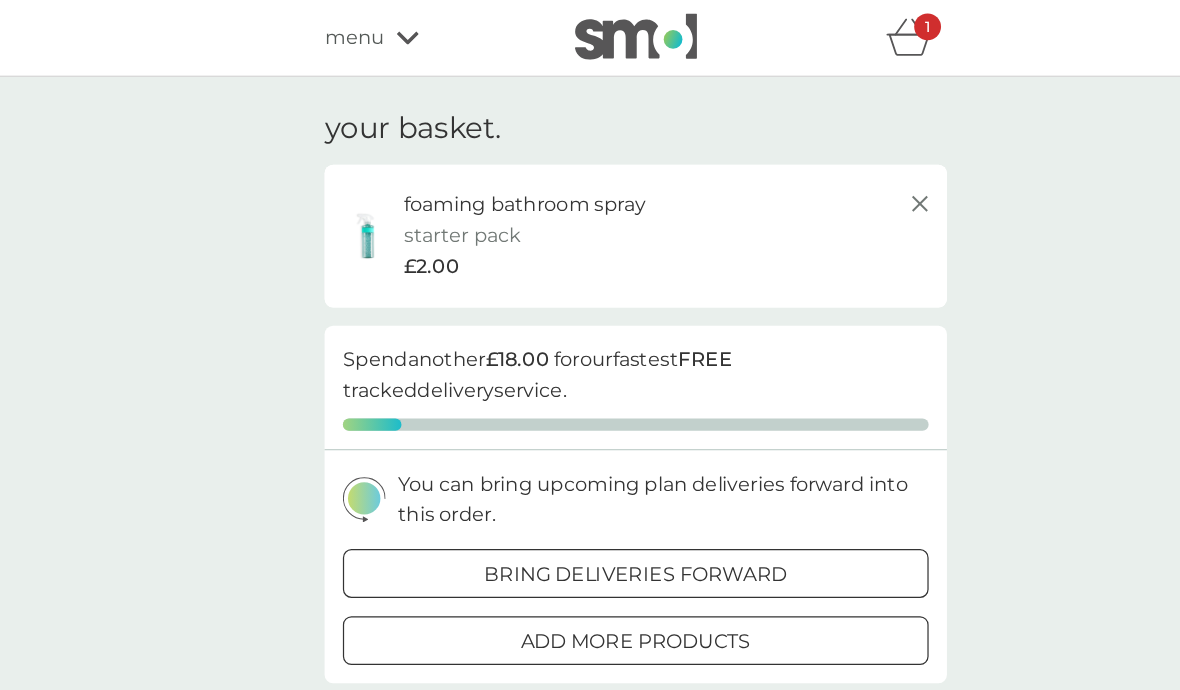 click 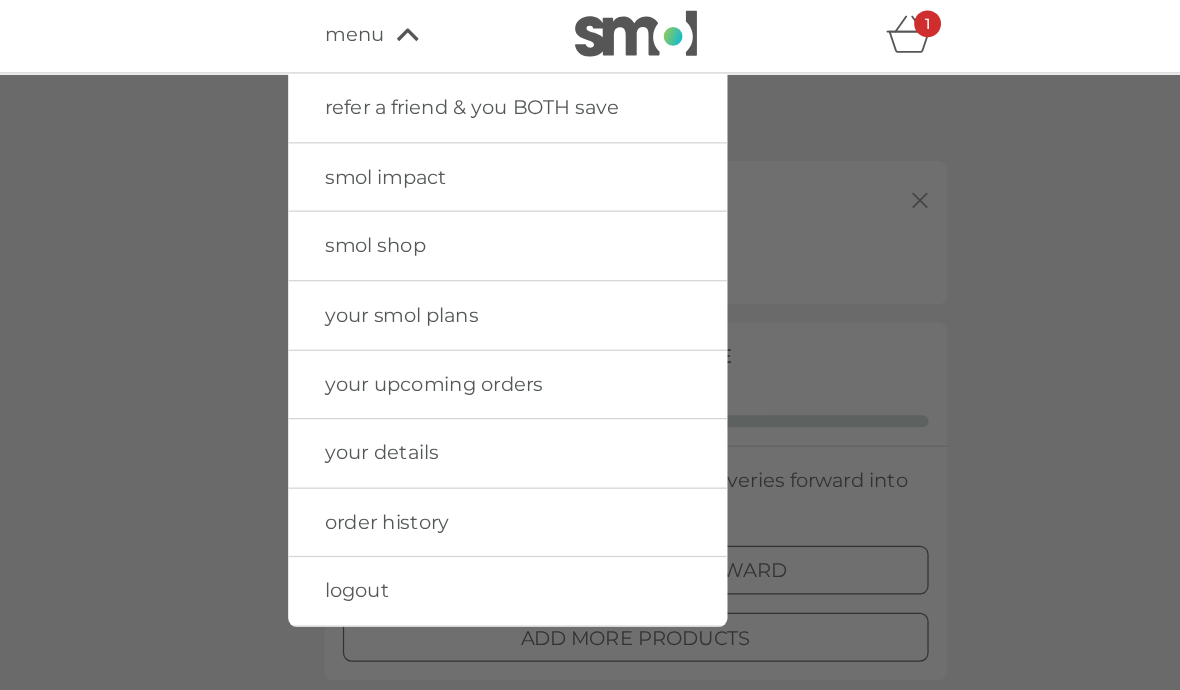 scroll, scrollTop: 0, scrollLeft: 0, axis: both 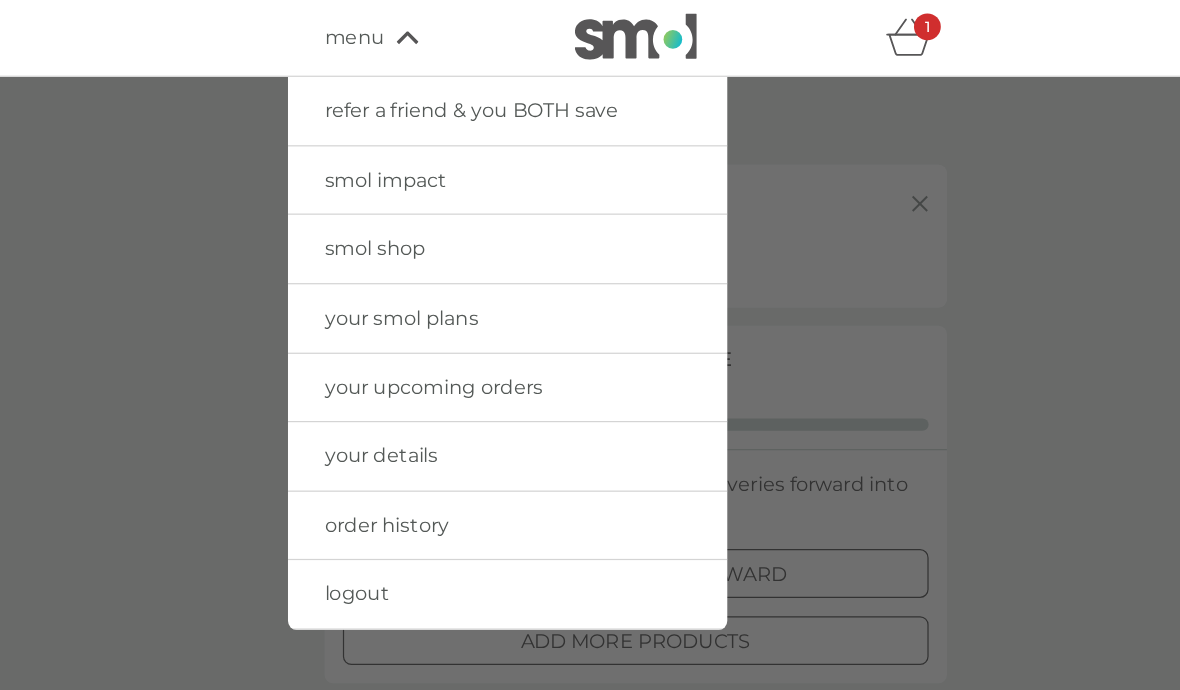 click on "your upcoming orders" at bounding box center [424, 317] 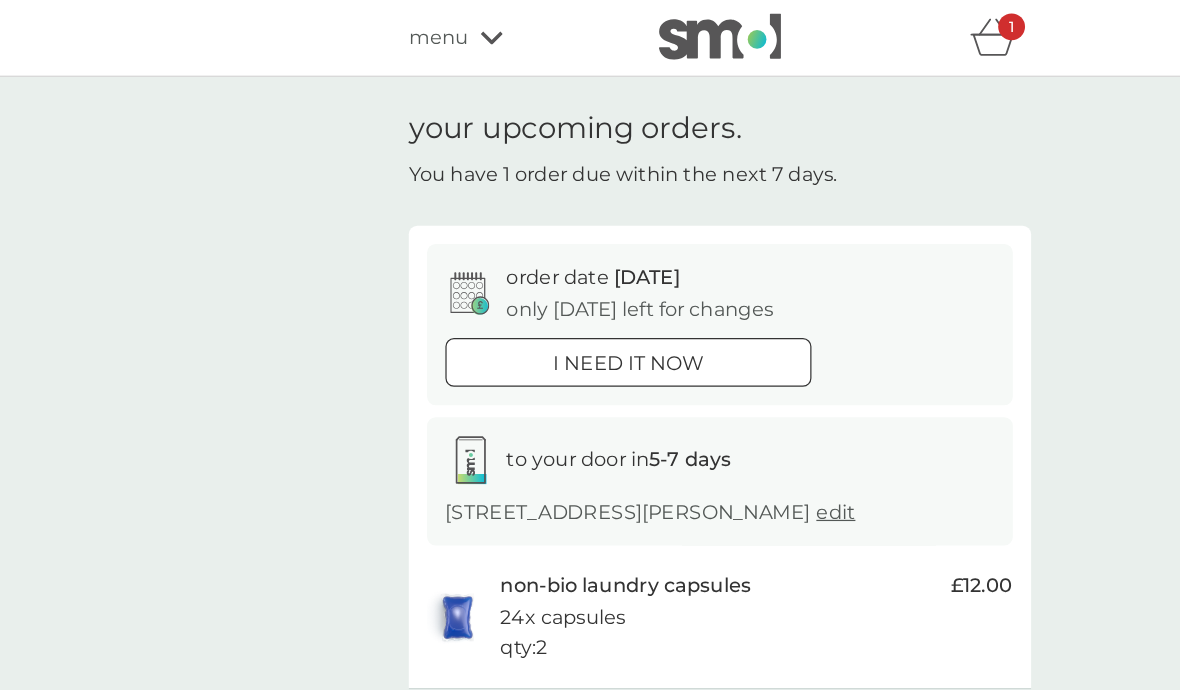 click on "i need it now" at bounding box center [515, 298] 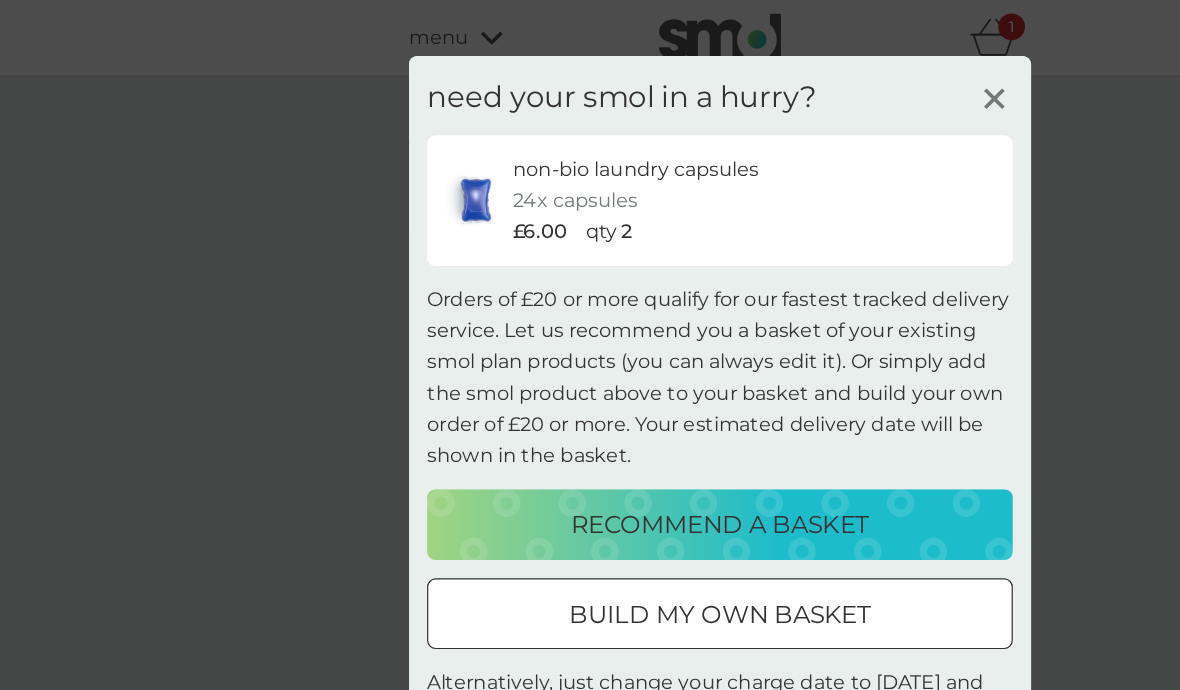 click 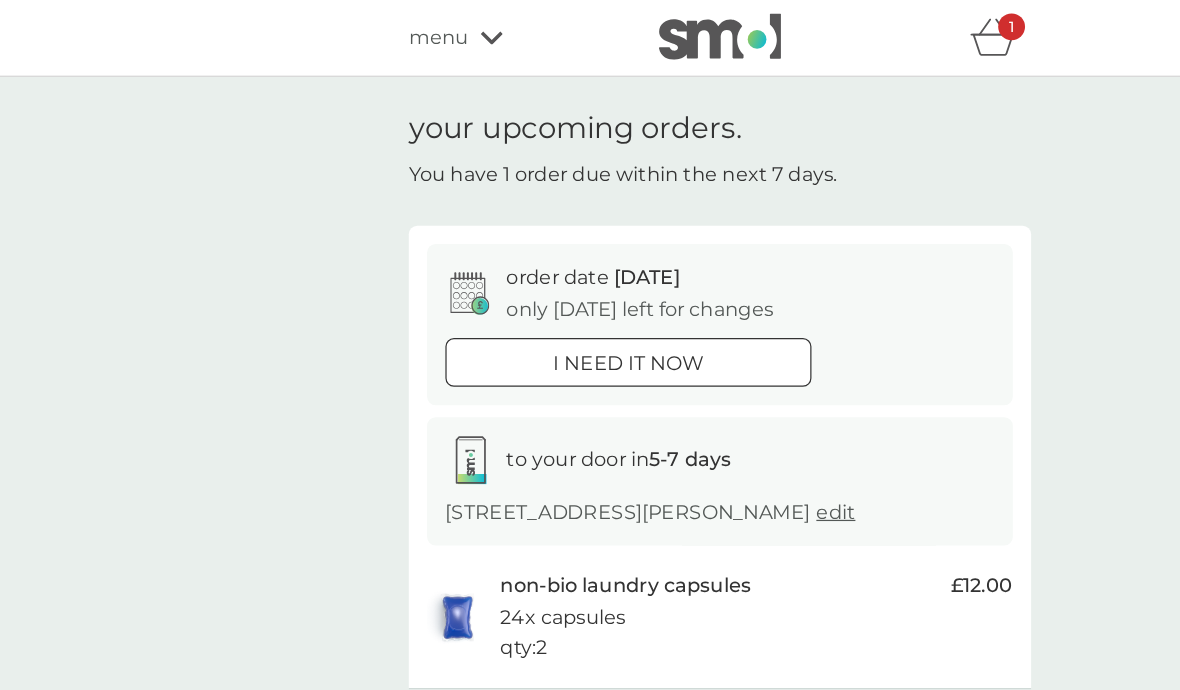 click on "1" at bounding box center (829, 22) 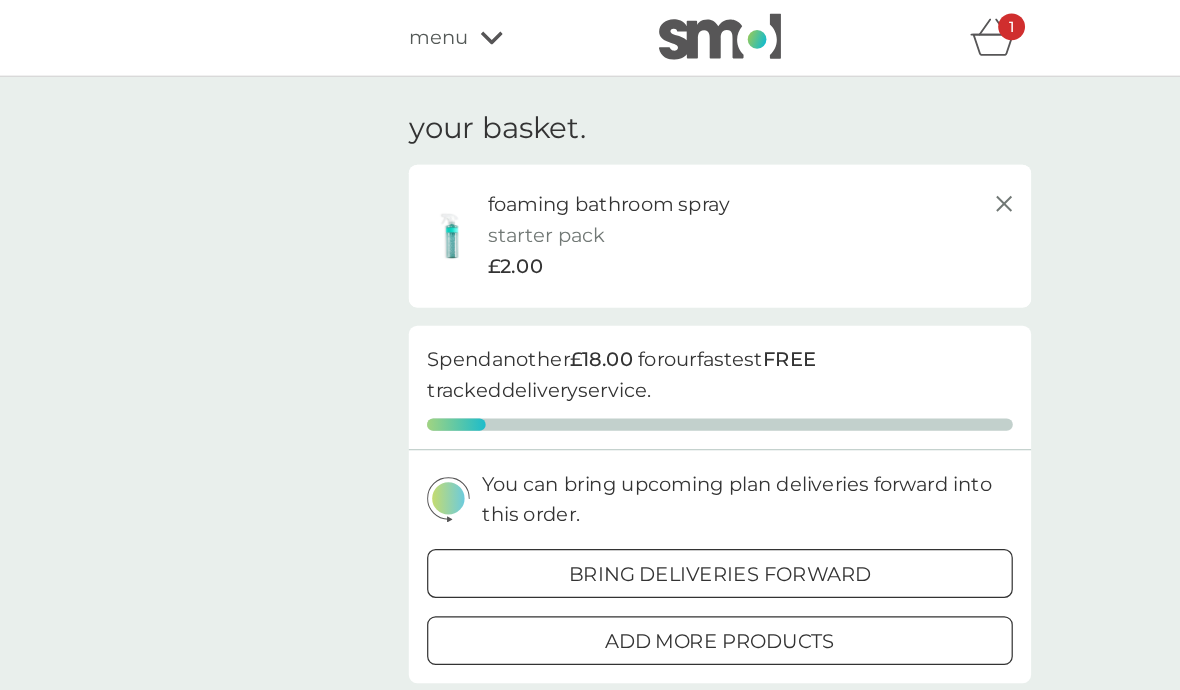 click on "foaming bathroom spray starter pack every 26 weeks @ £7.00 £2.00" at bounding box center [590, 193] 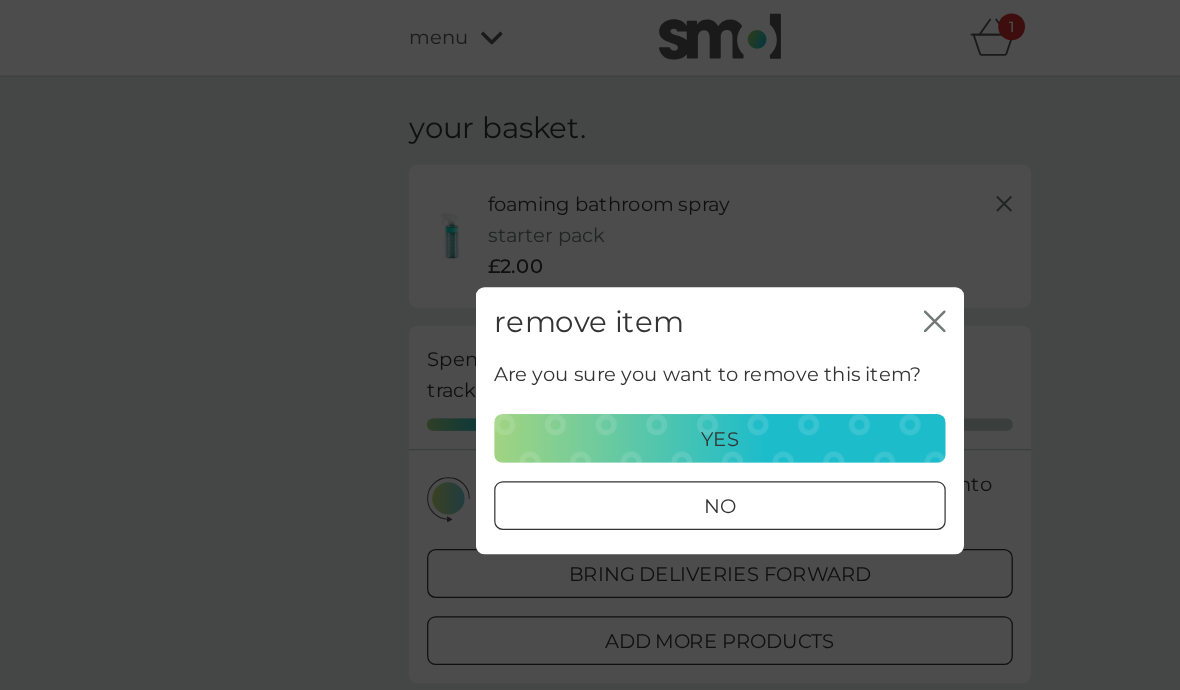 click on "yes" at bounding box center [590, 360] 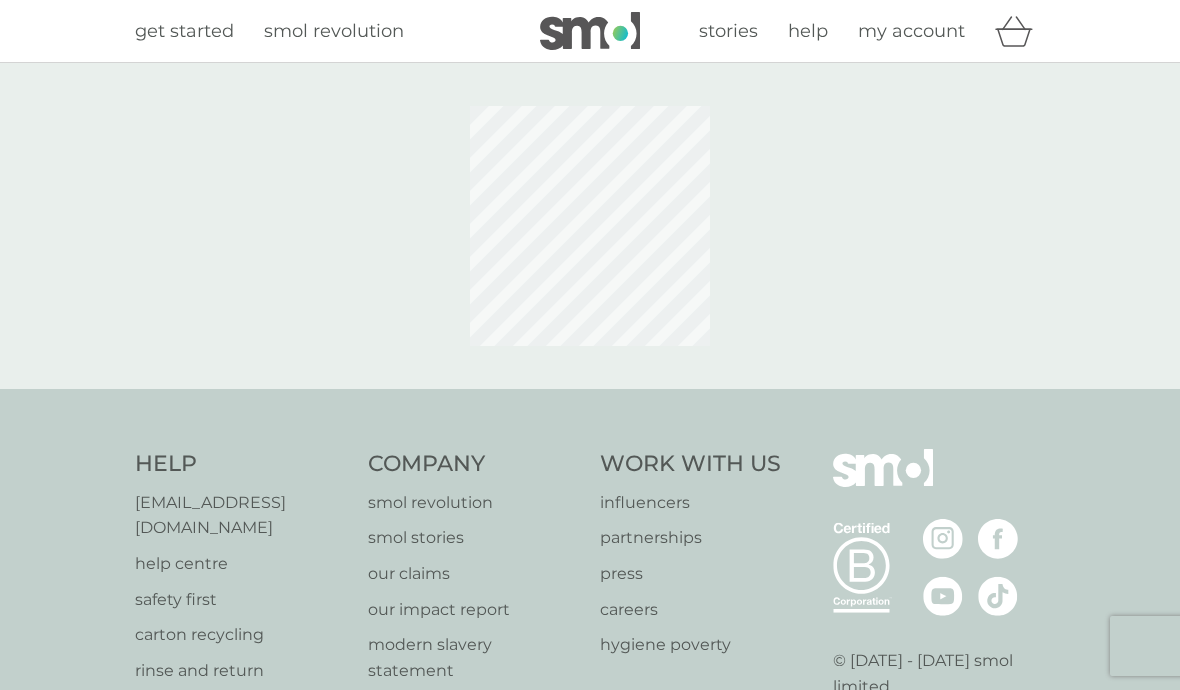 scroll, scrollTop: 0, scrollLeft: 0, axis: both 